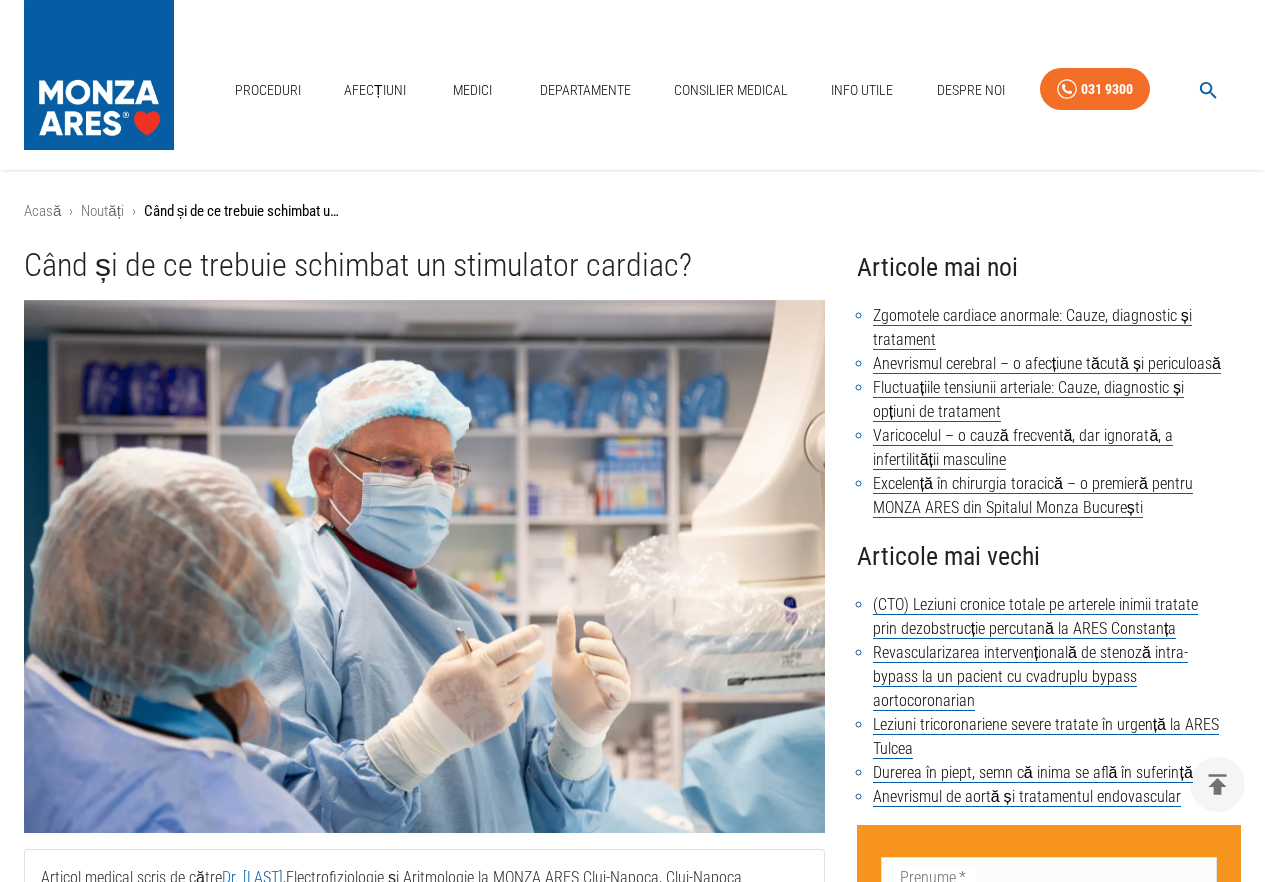 scroll, scrollTop: 400, scrollLeft: 0, axis: vertical 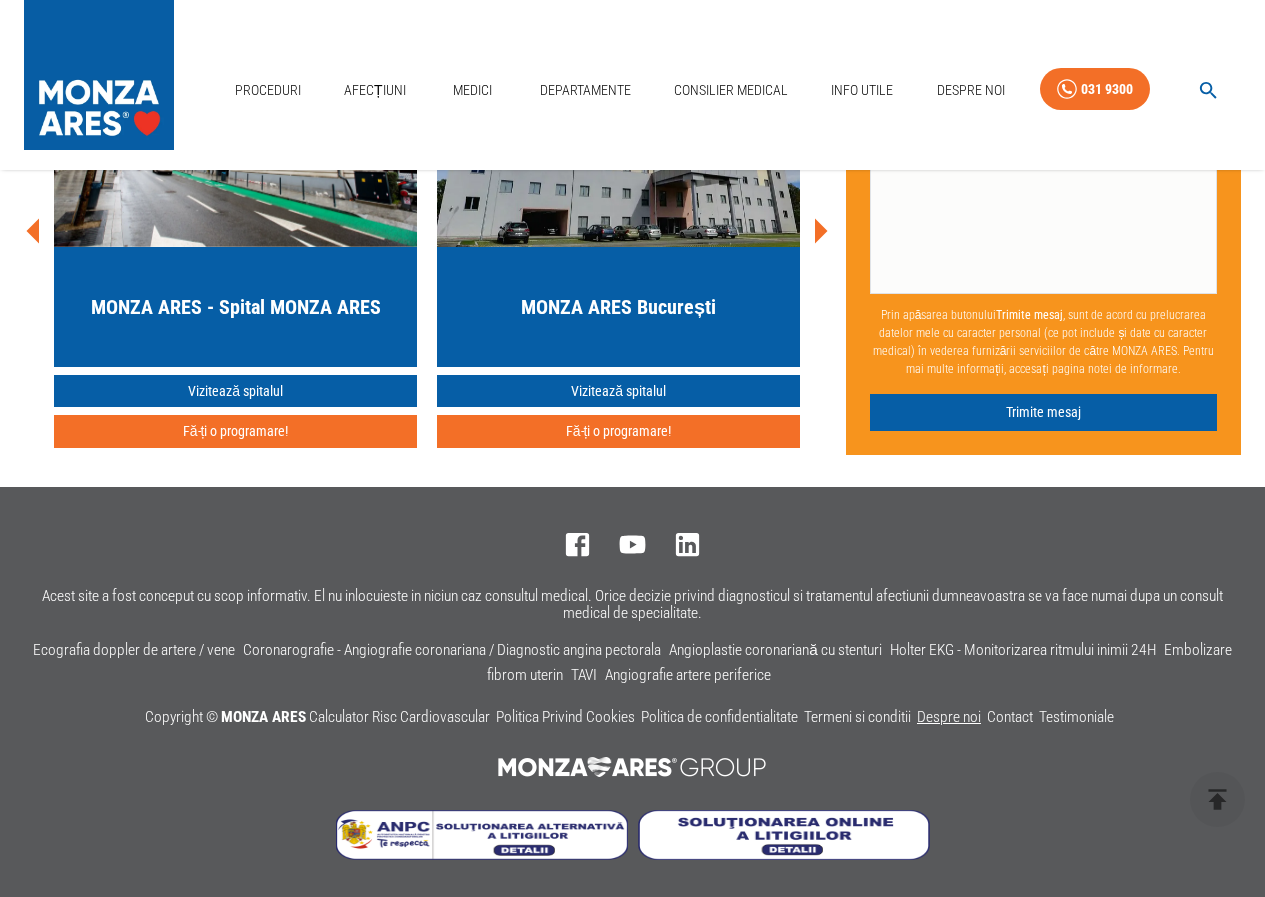 click on "Despre noi" at bounding box center [949, 717] 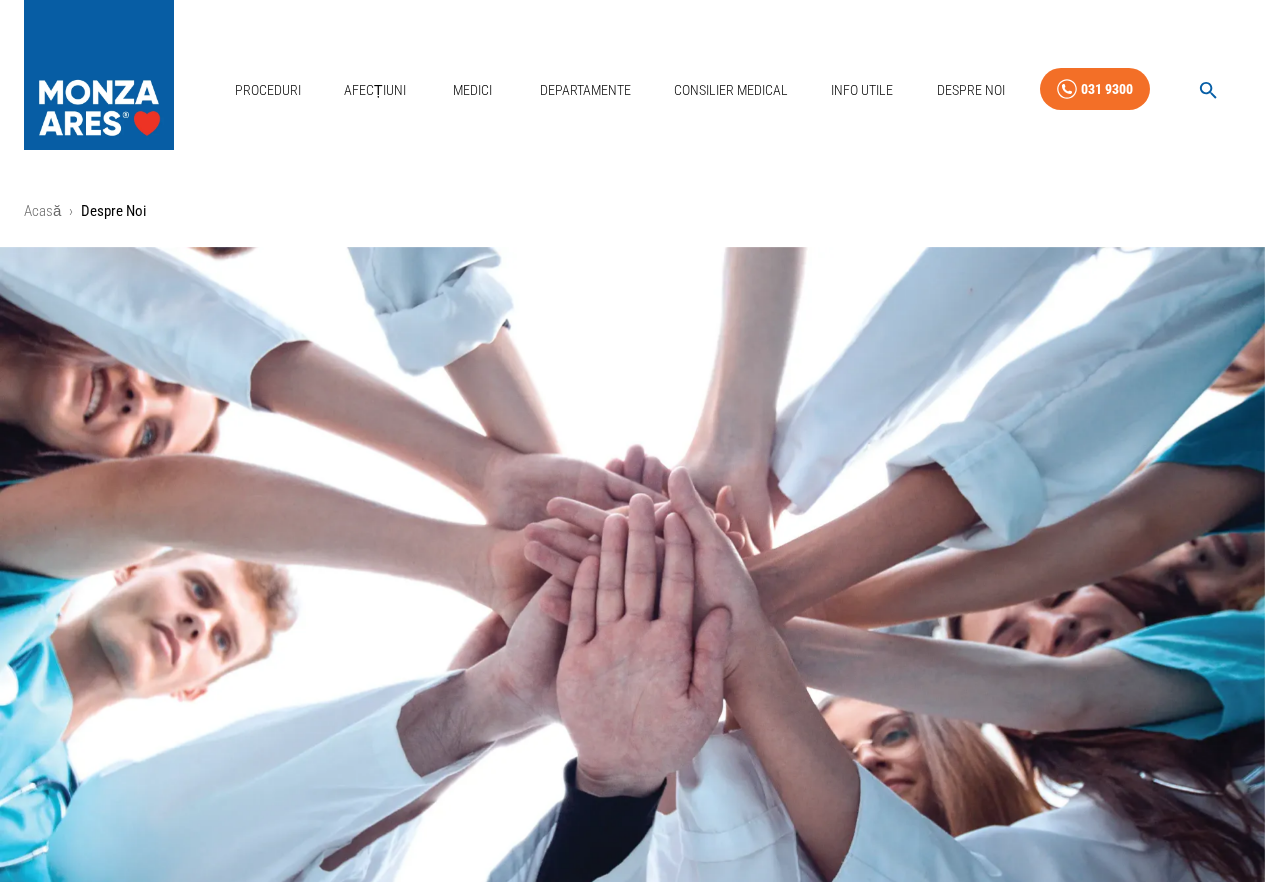 scroll, scrollTop: 0, scrollLeft: 0, axis: both 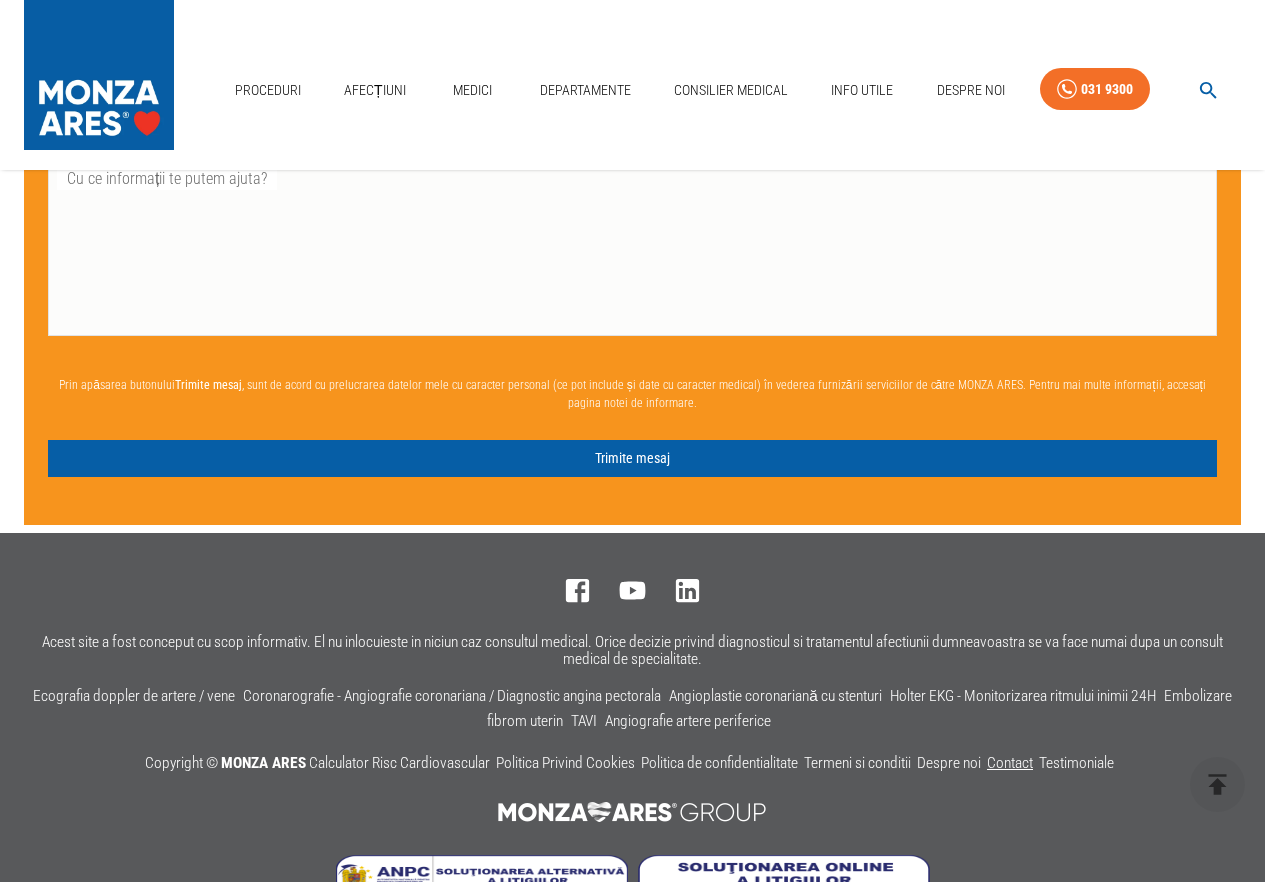 click on "Contact" at bounding box center [1010, 763] 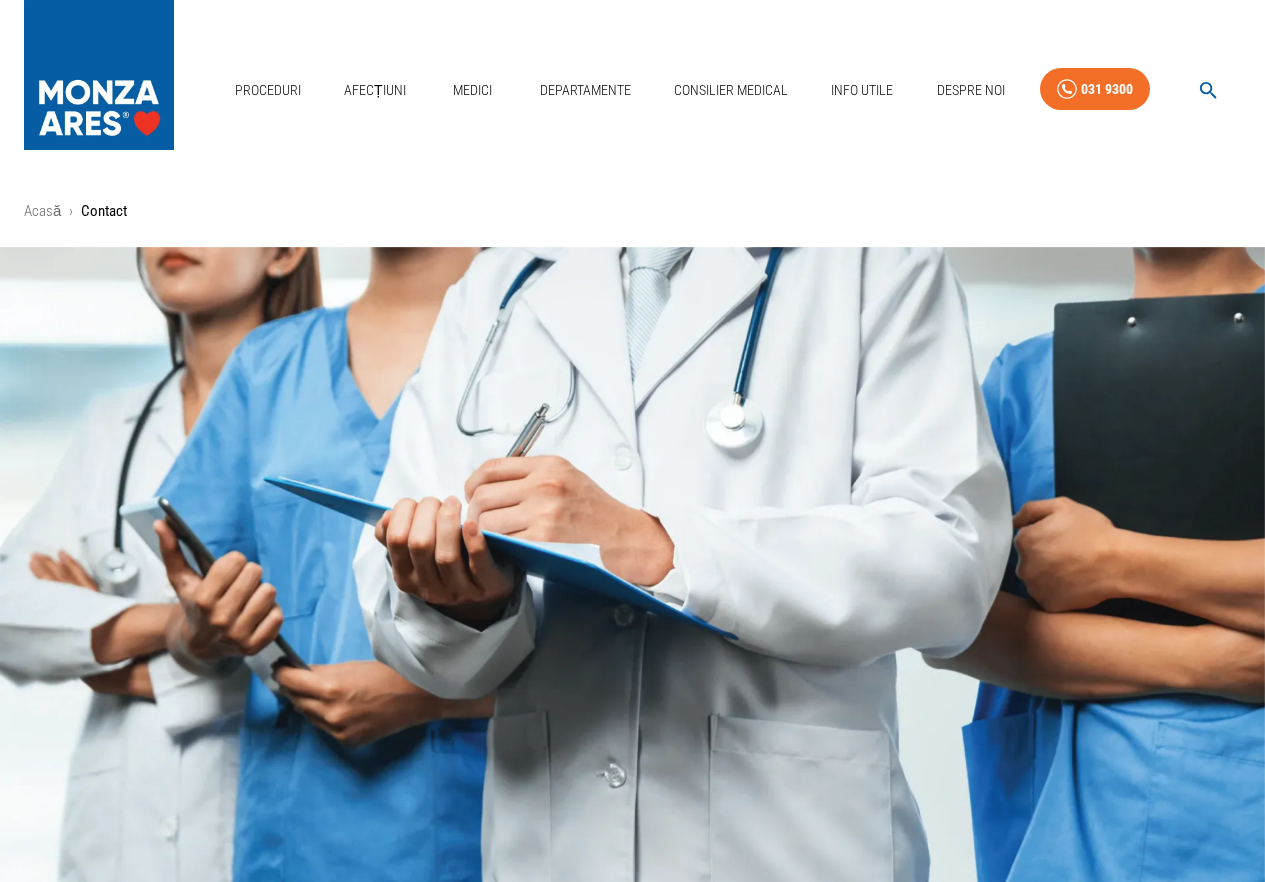 scroll, scrollTop: 0, scrollLeft: 0, axis: both 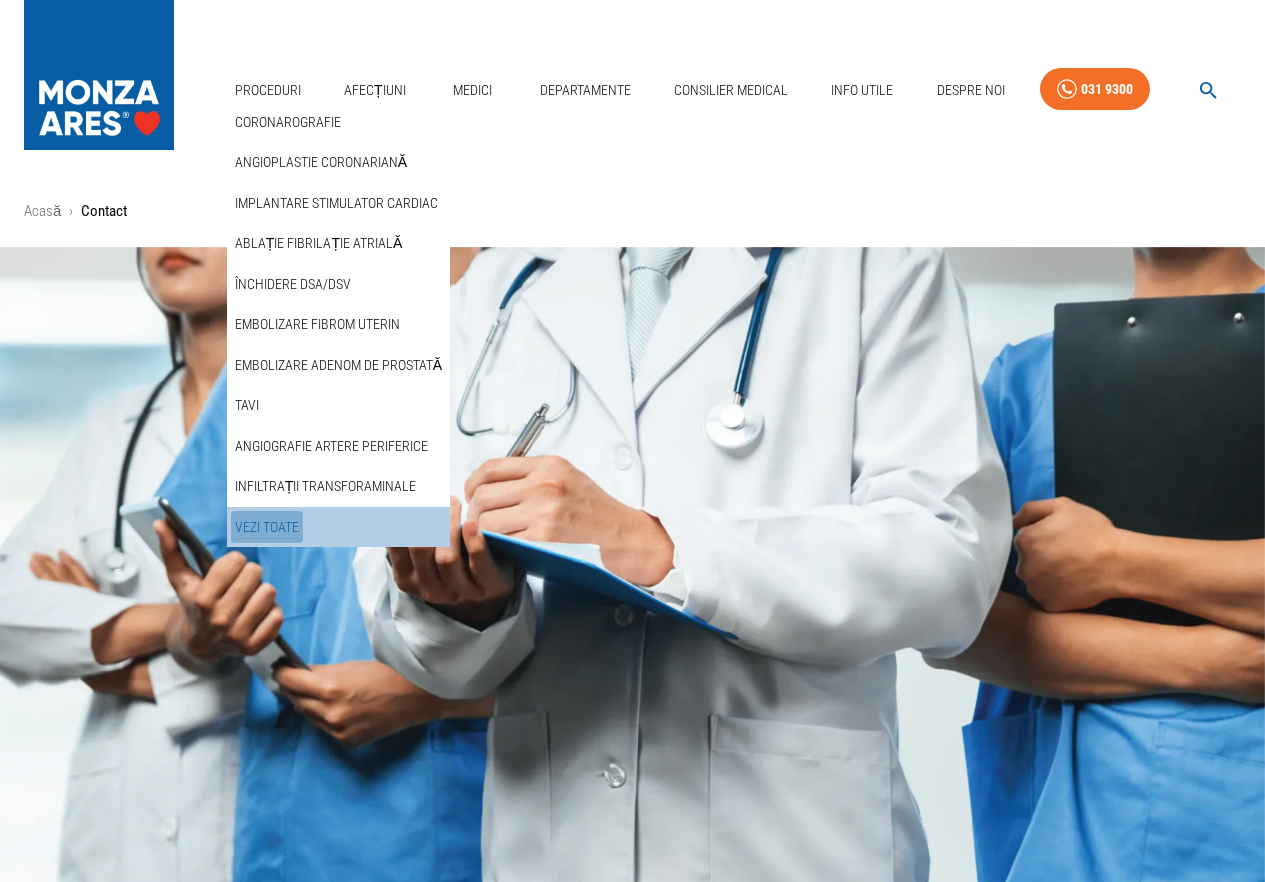 click on "Vezi Toate" at bounding box center [267, 527] 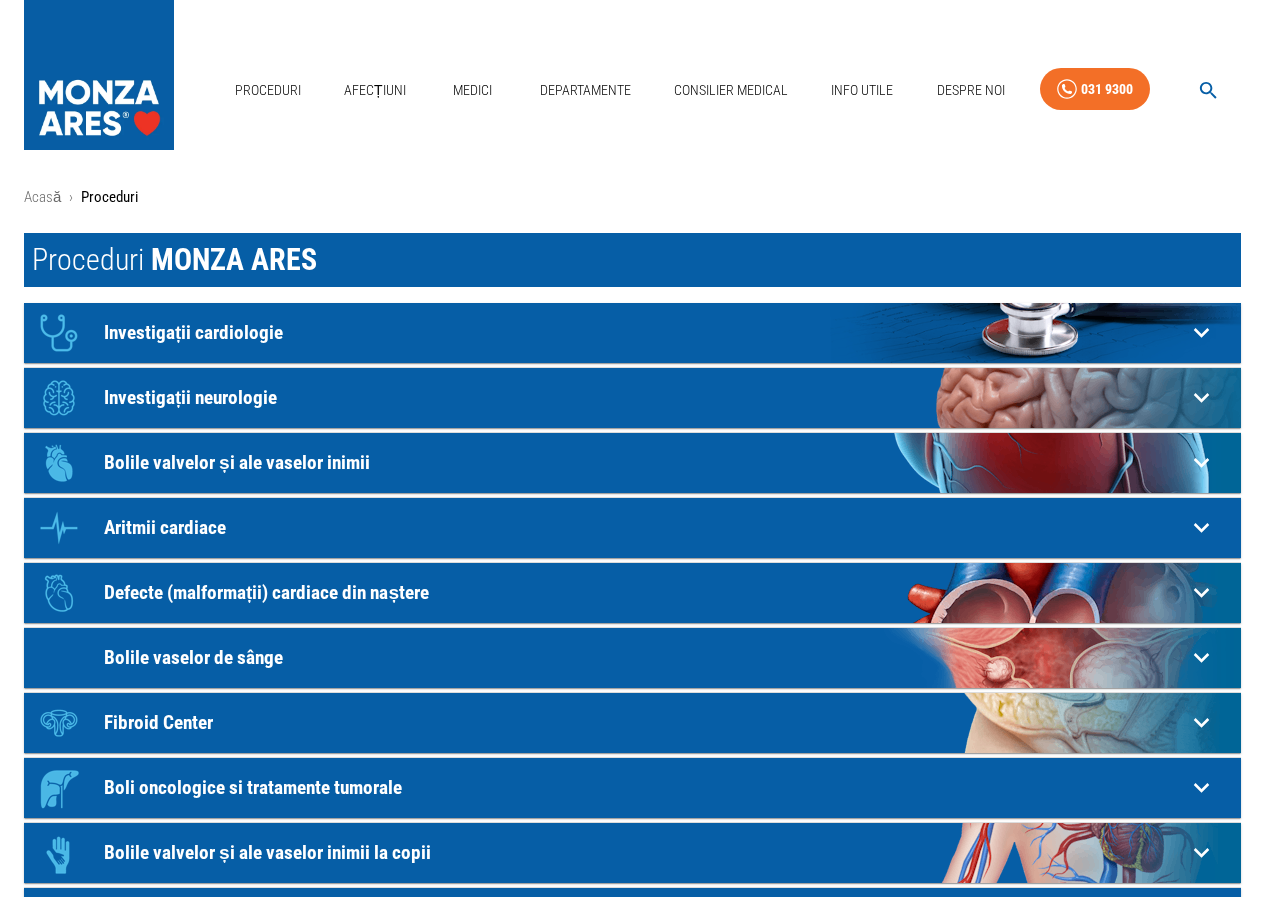scroll, scrollTop: 0, scrollLeft: 0, axis: both 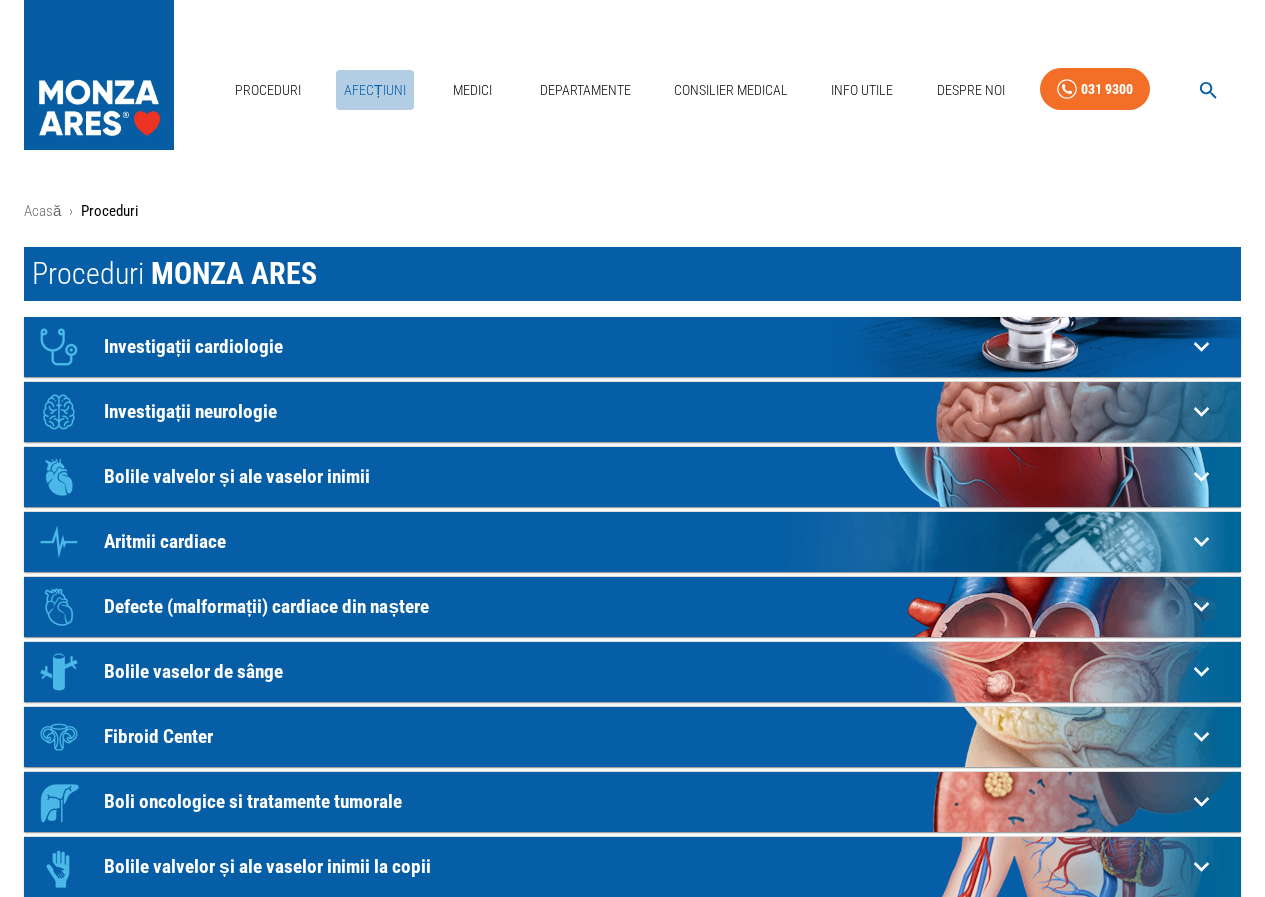 click on "Afecțiuni" at bounding box center (375, 90) 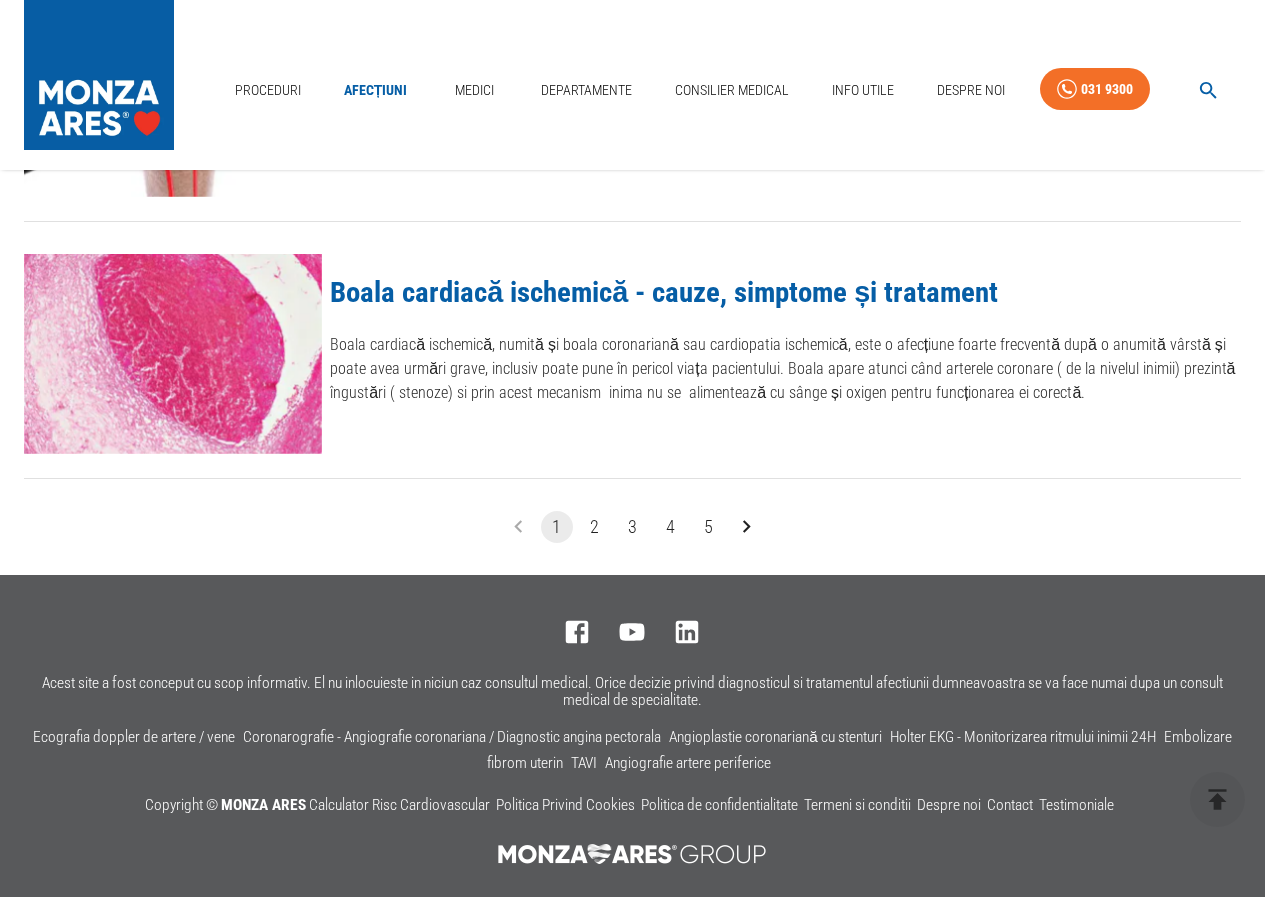 scroll, scrollTop: 2400, scrollLeft: 0, axis: vertical 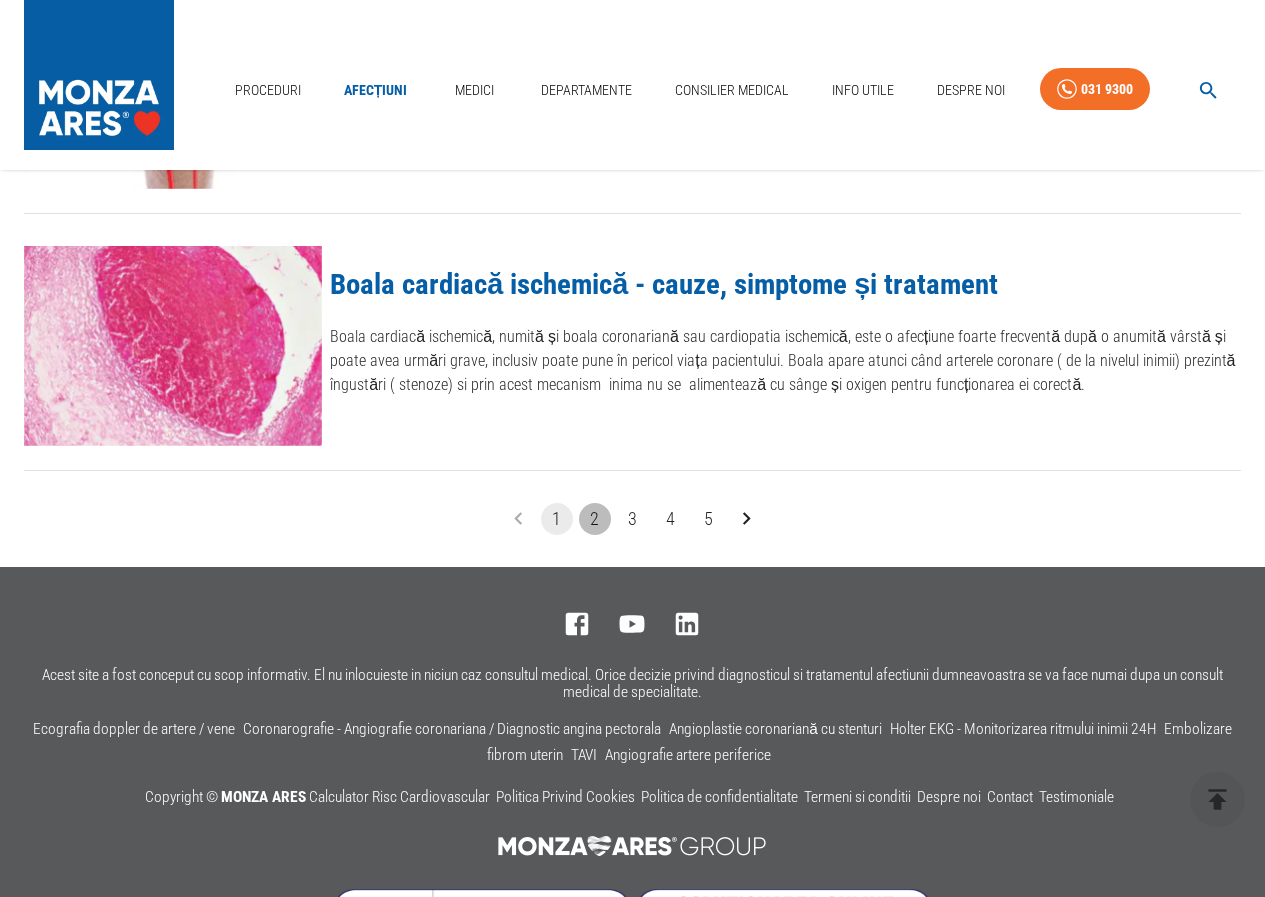 click on "2" at bounding box center [595, 519] 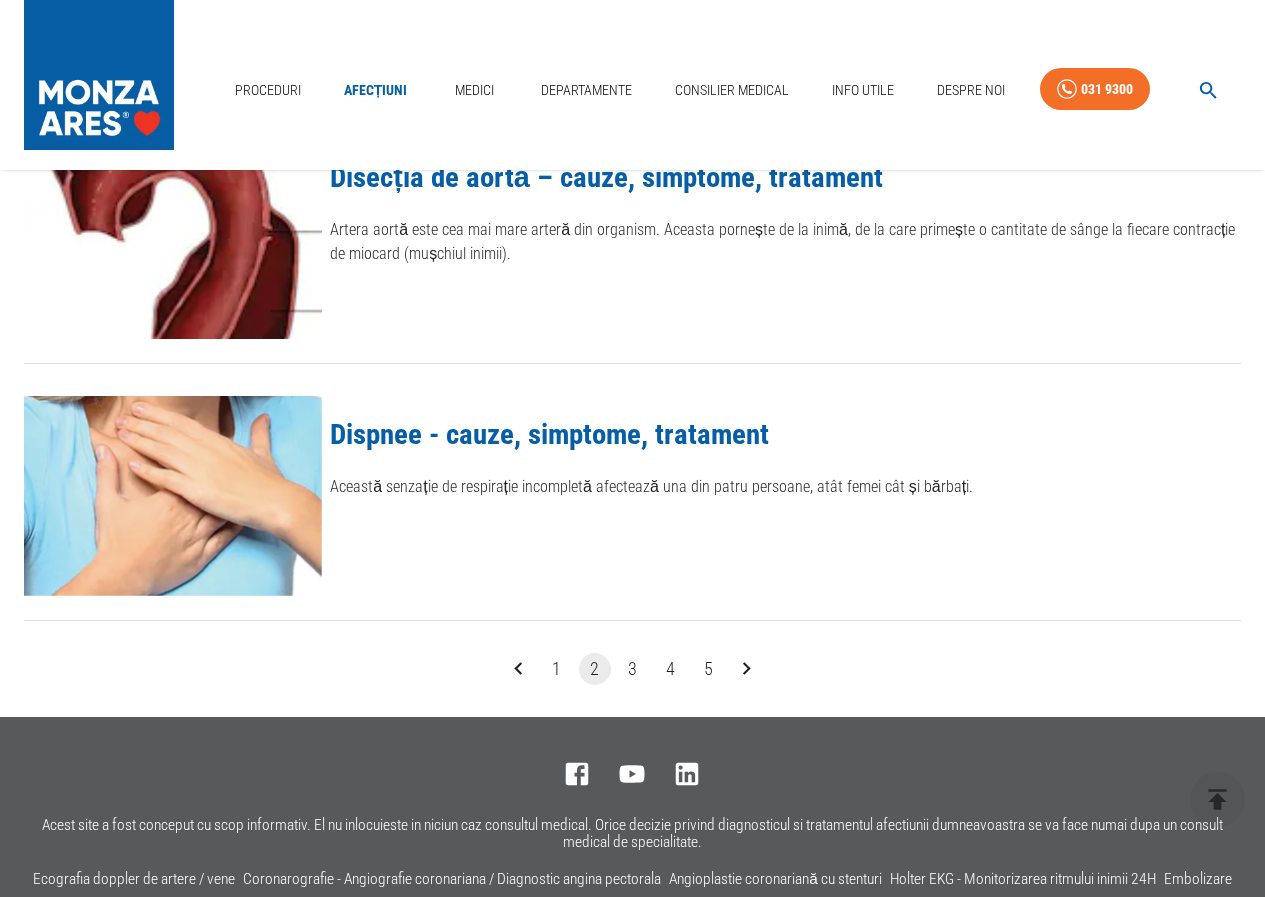 scroll, scrollTop: 2300, scrollLeft: 0, axis: vertical 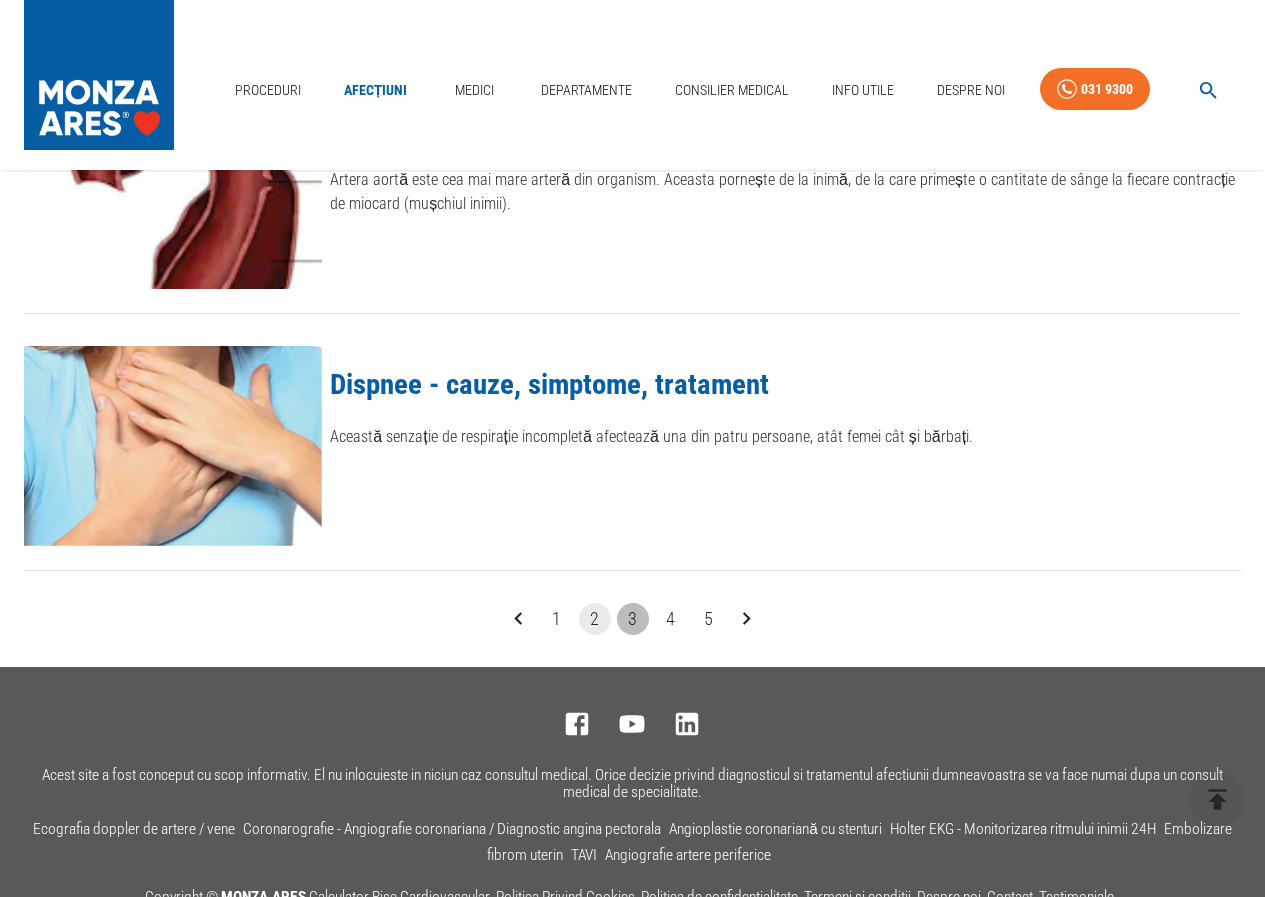 click on "3" at bounding box center [633, 619] 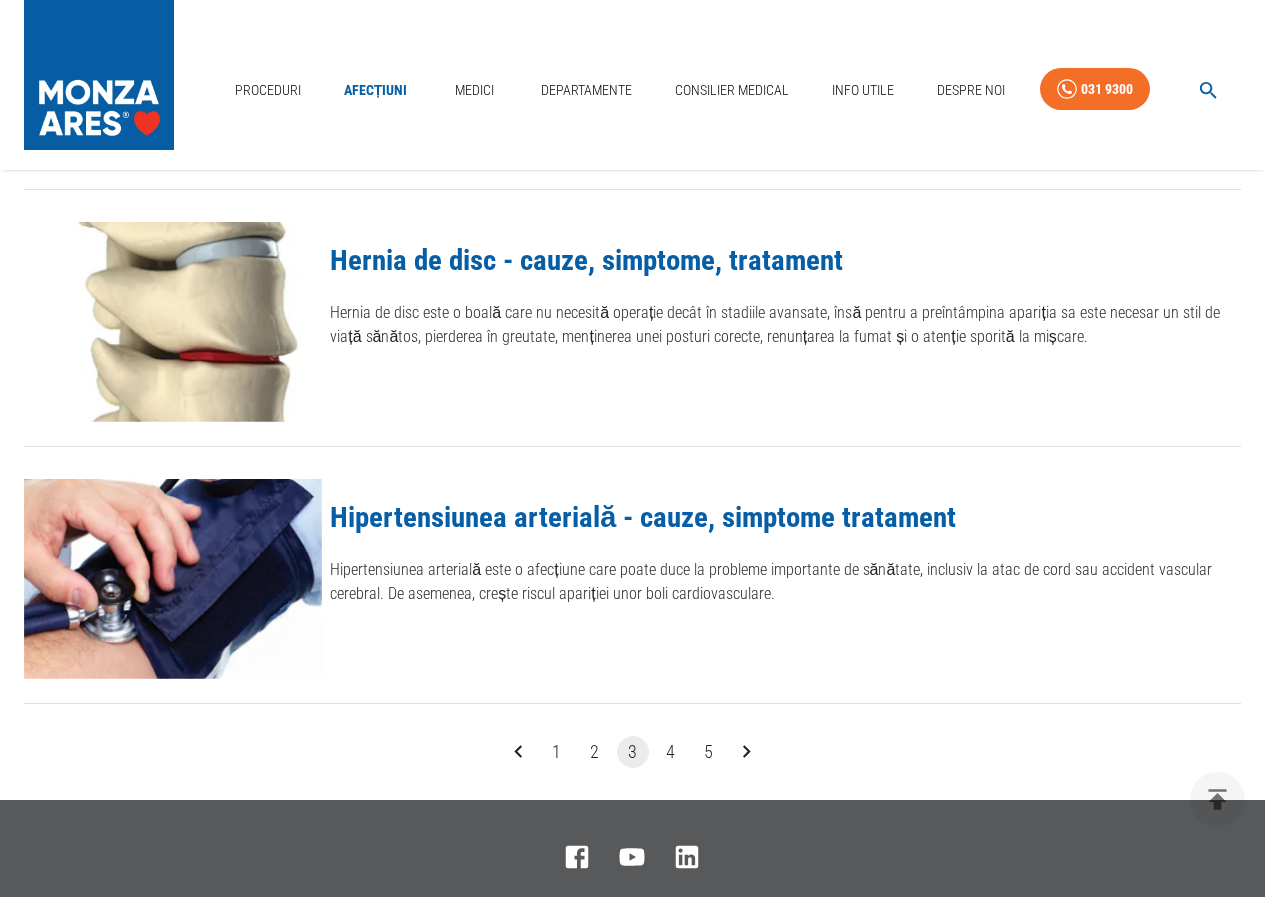 scroll, scrollTop: 2200, scrollLeft: 0, axis: vertical 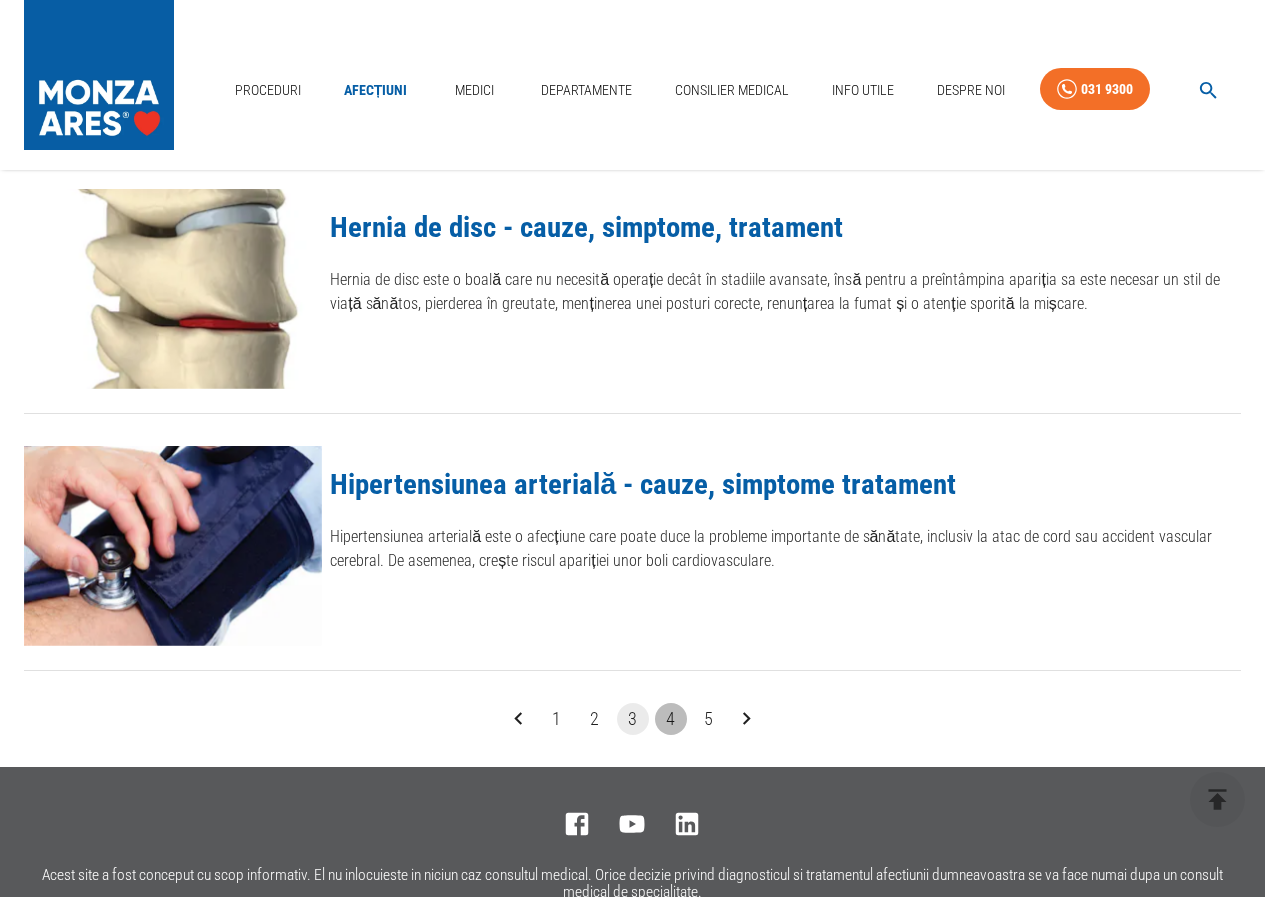 click on "4" at bounding box center [671, 719] 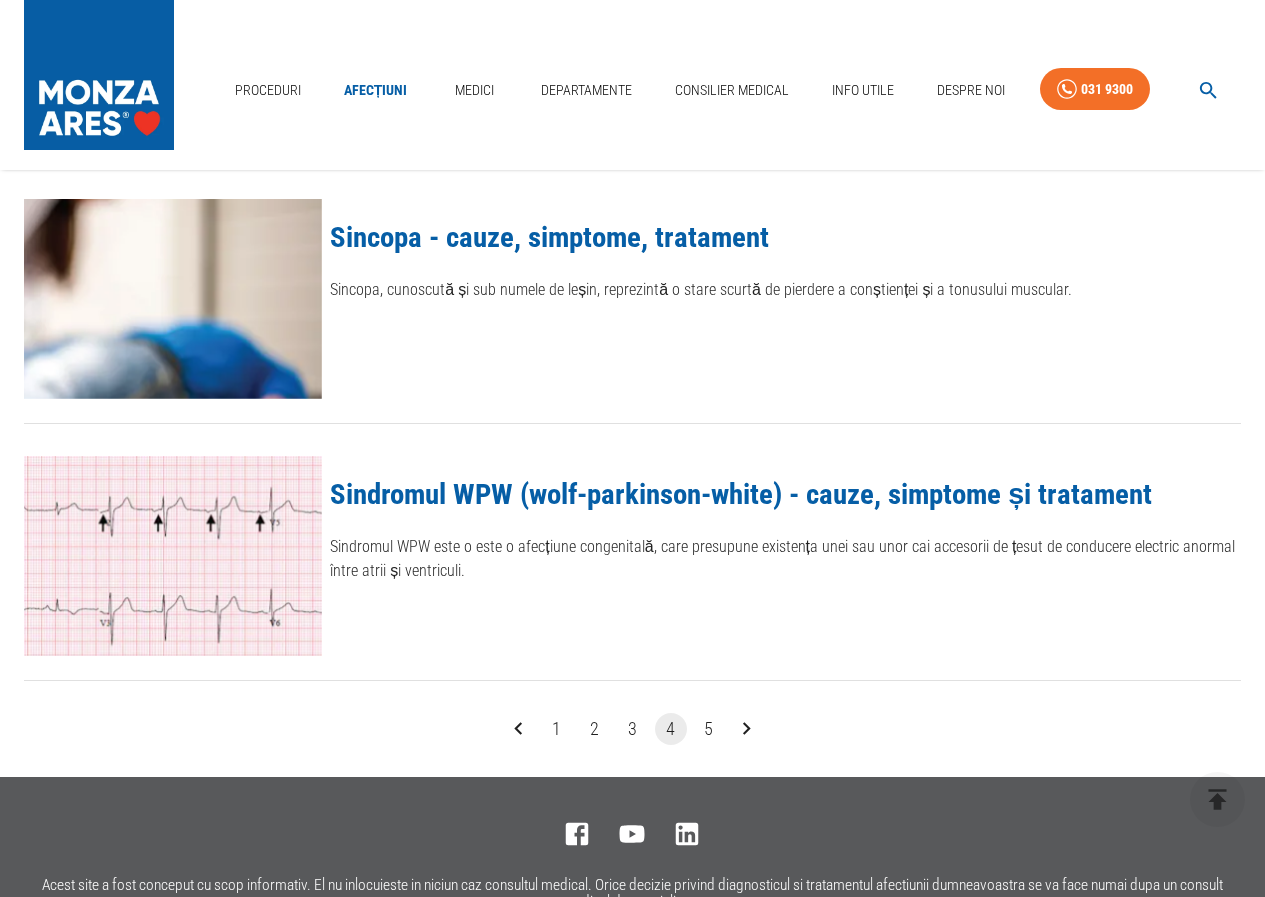 scroll, scrollTop: 2200, scrollLeft: 0, axis: vertical 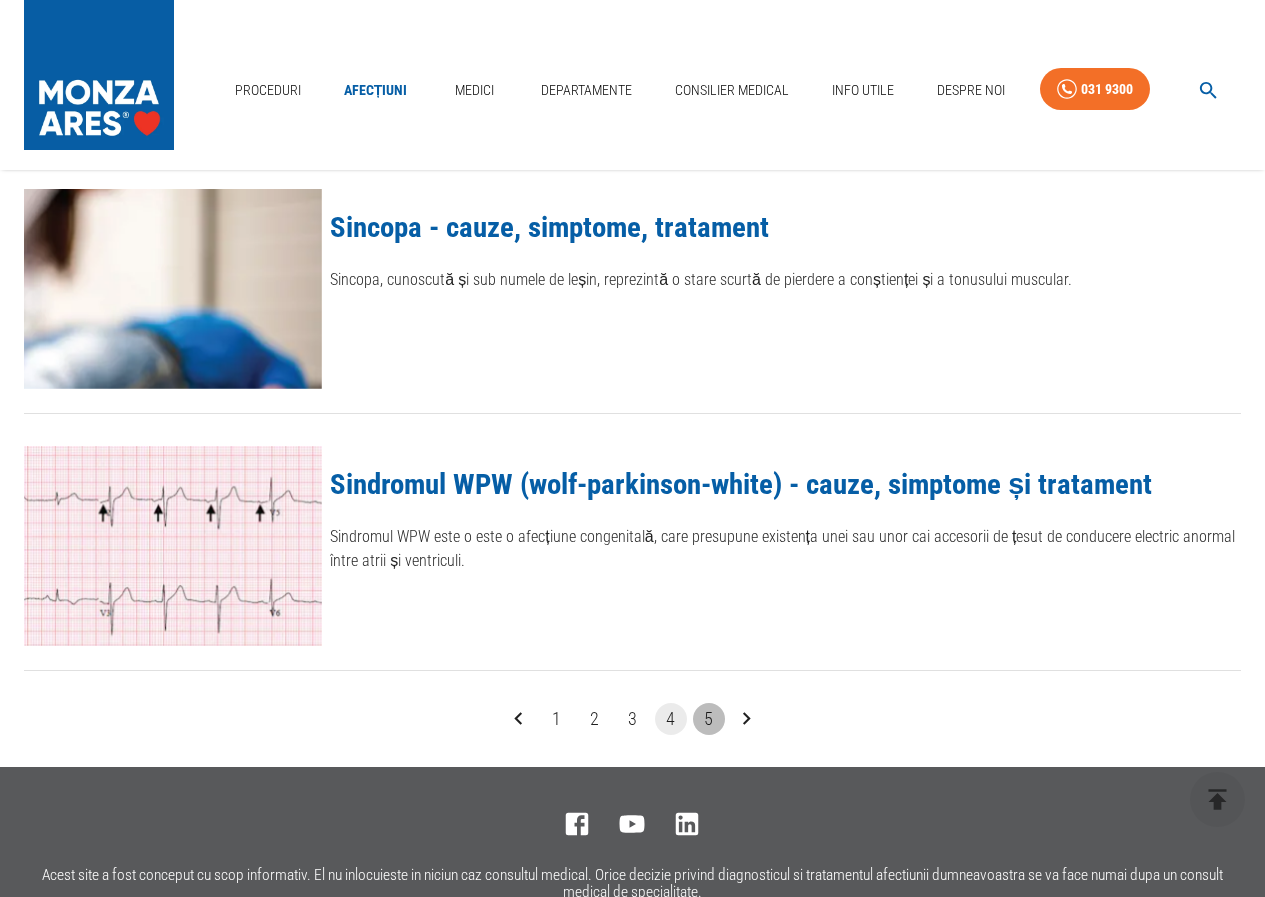 click on "5" at bounding box center [709, 719] 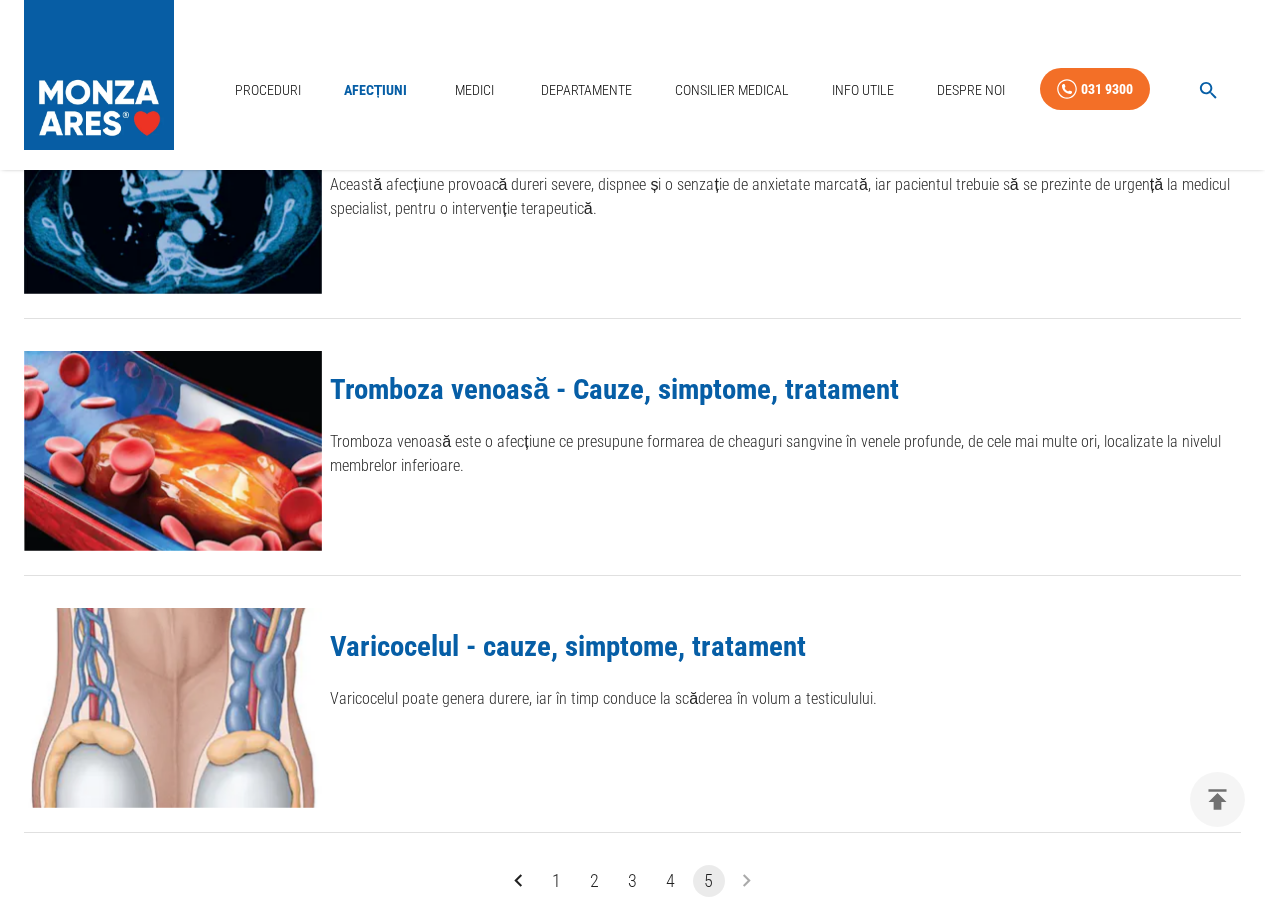 scroll, scrollTop: 2100, scrollLeft: 0, axis: vertical 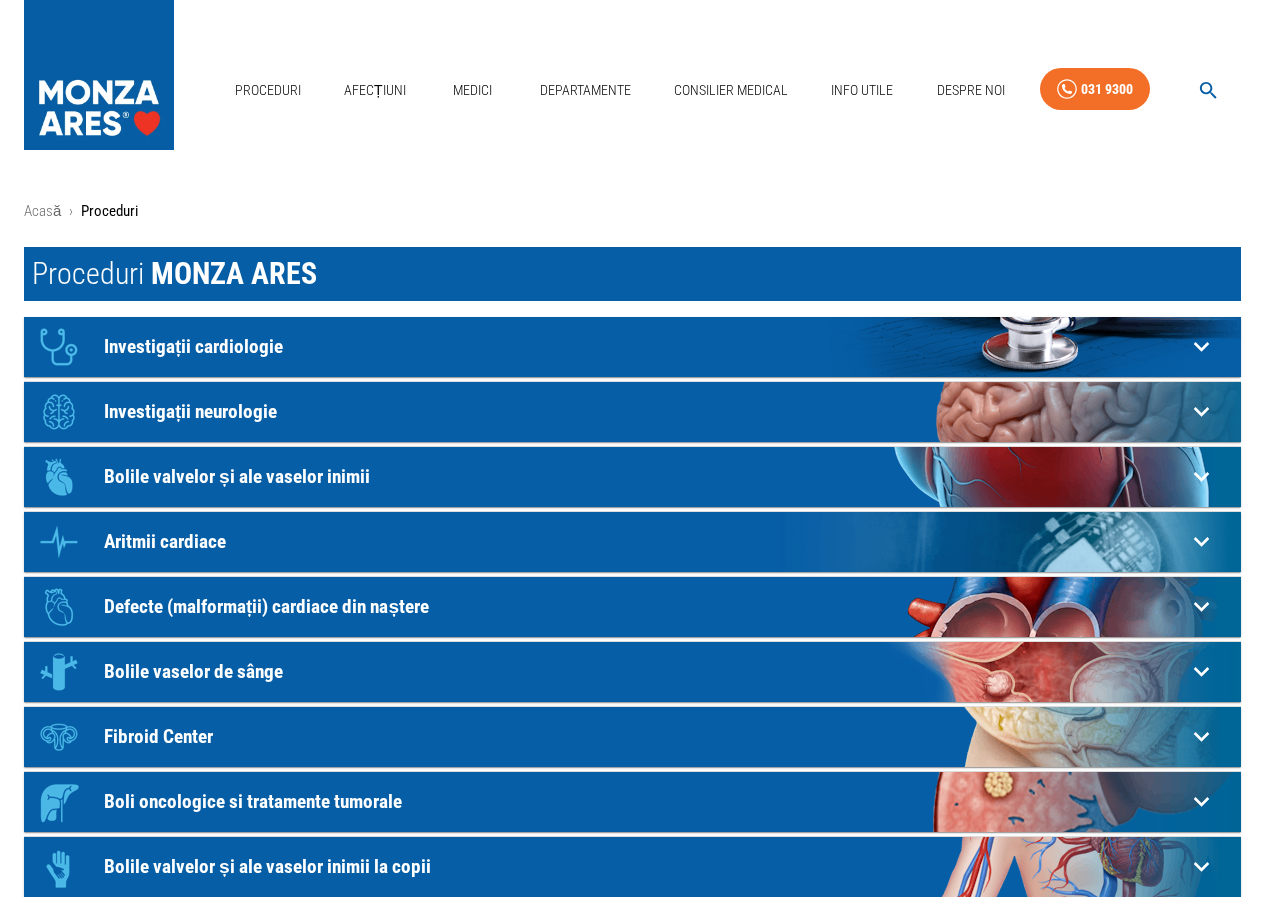 click on "Investigații cardiologie" at bounding box center [645, 346] 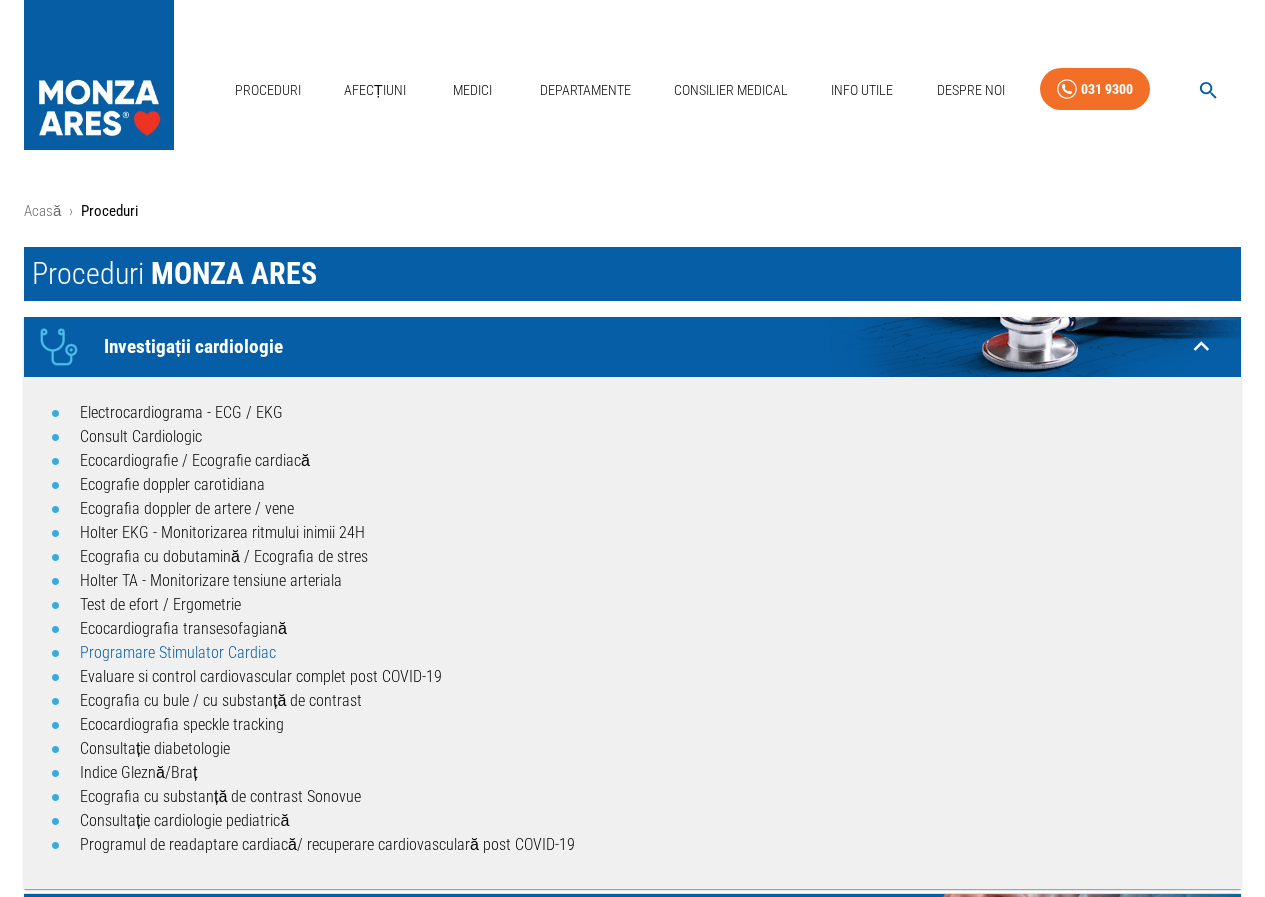 click on "Programare Stimulator Cardiac" at bounding box center (178, 652) 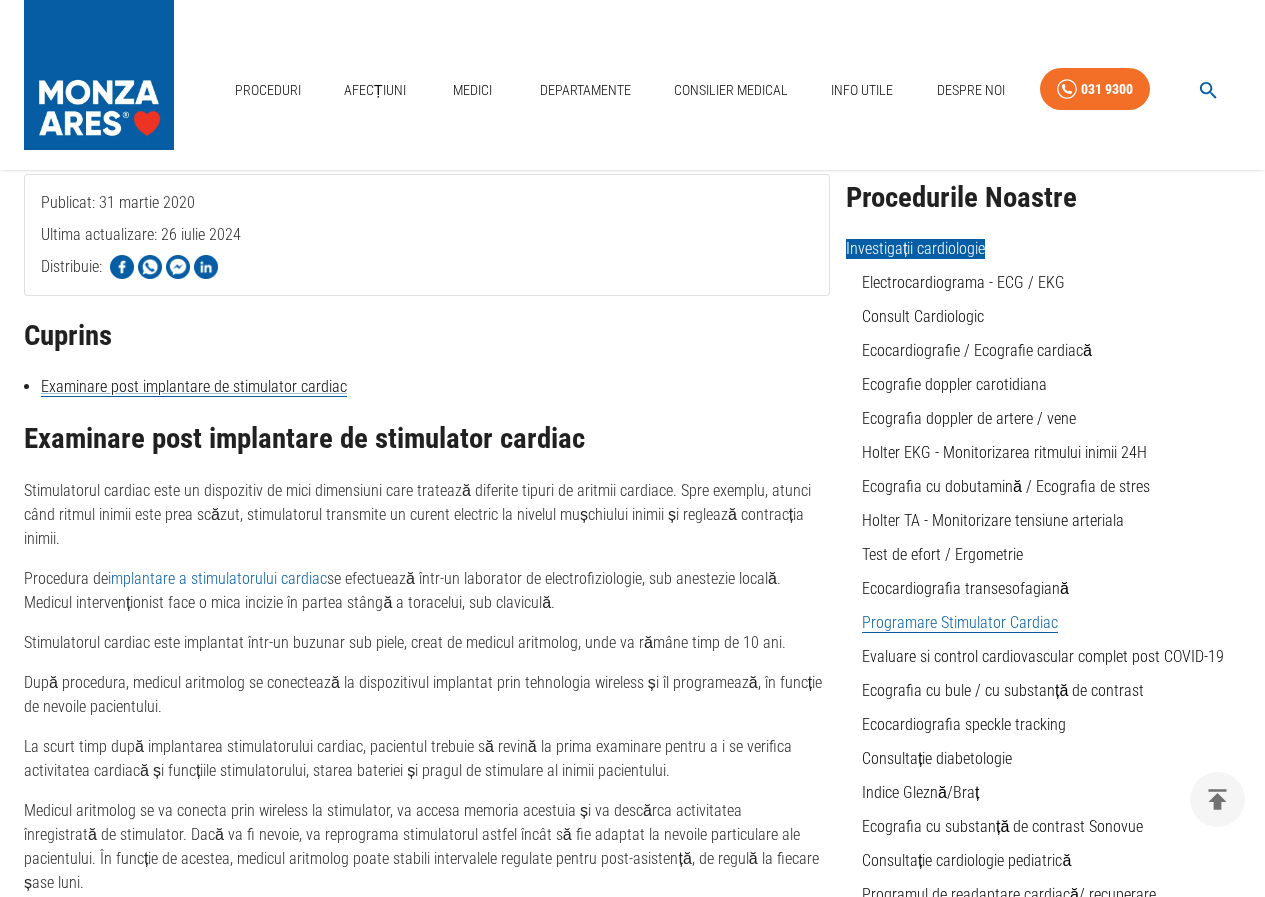 scroll, scrollTop: 300, scrollLeft: 0, axis: vertical 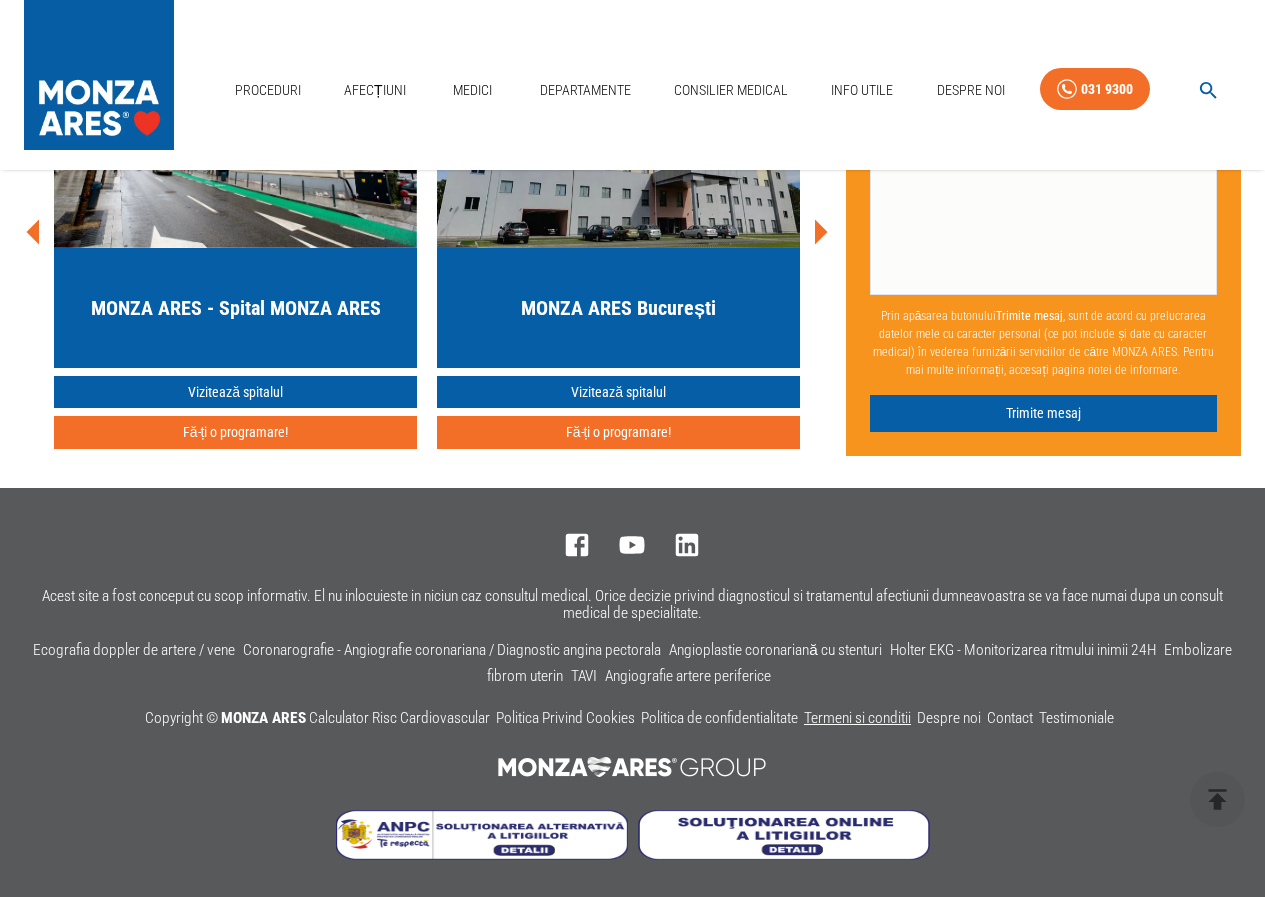 click on "Termeni si conditii" at bounding box center (857, 718) 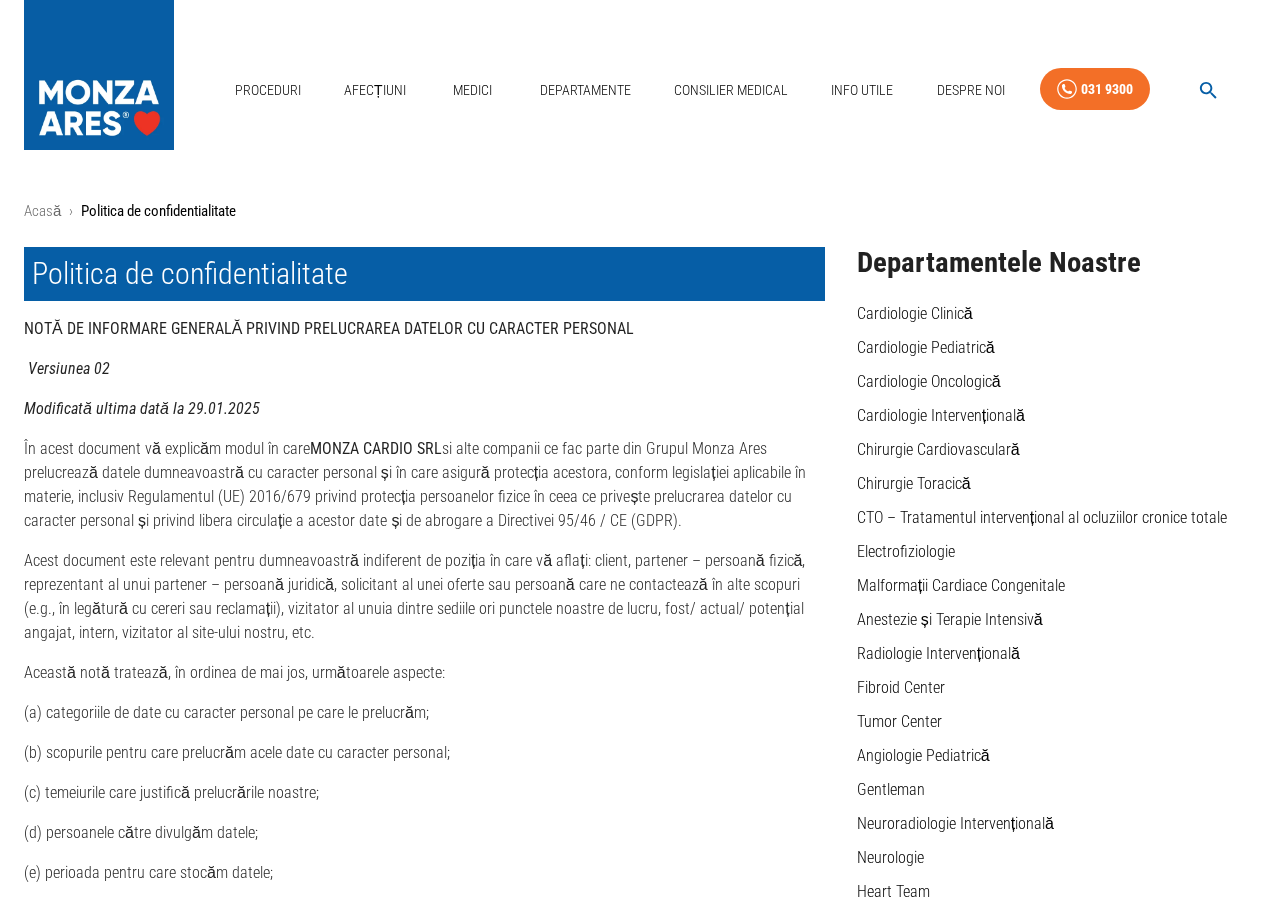 scroll, scrollTop: 0, scrollLeft: 0, axis: both 